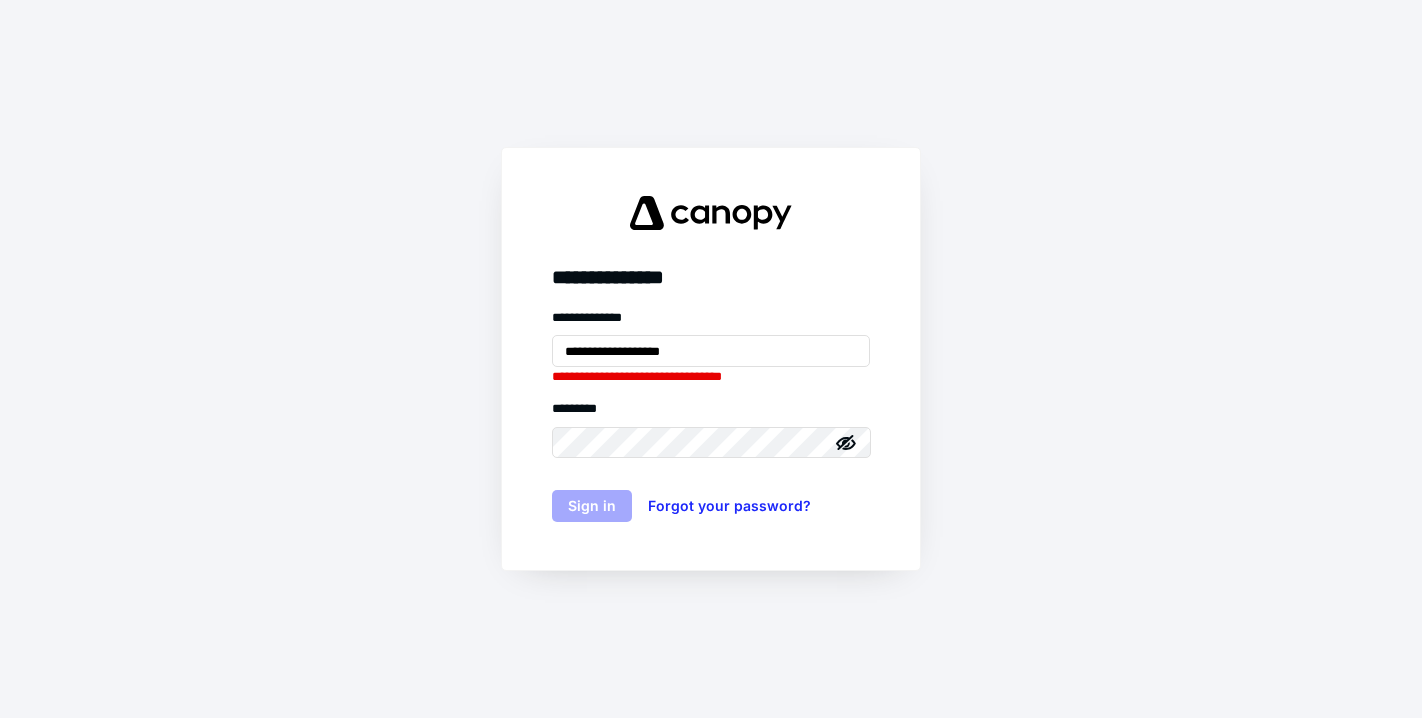 scroll, scrollTop: 0, scrollLeft: 0, axis: both 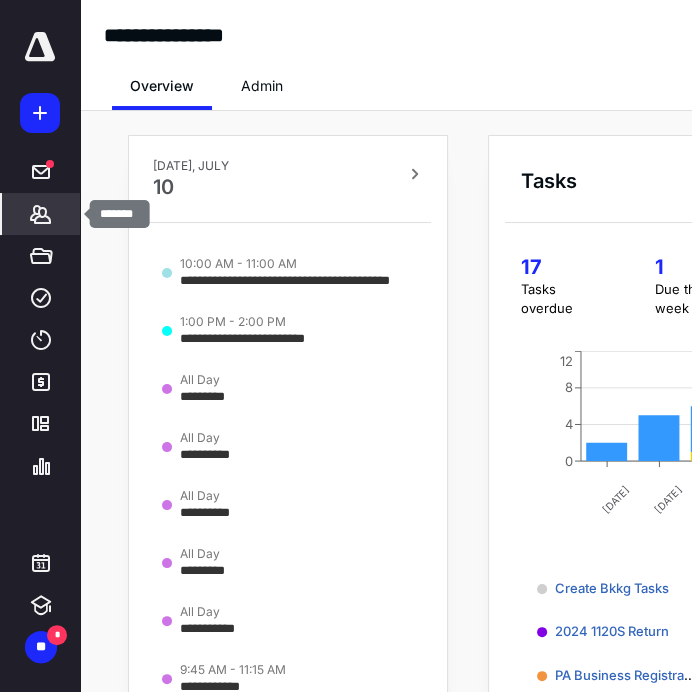 click 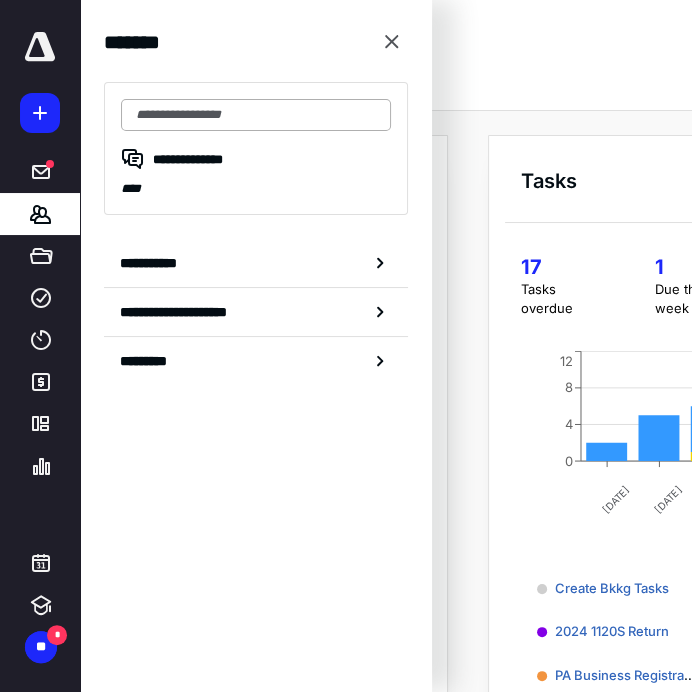 click at bounding box center (256, 115) 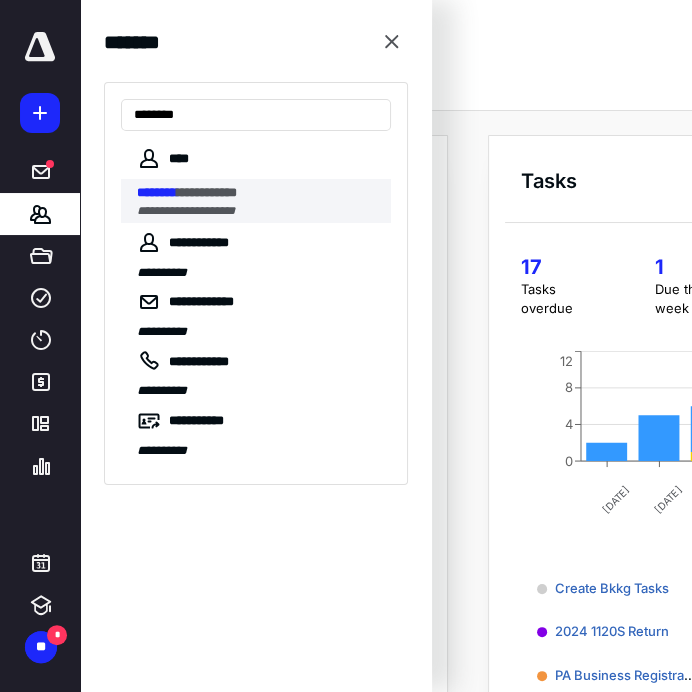 type on "********" 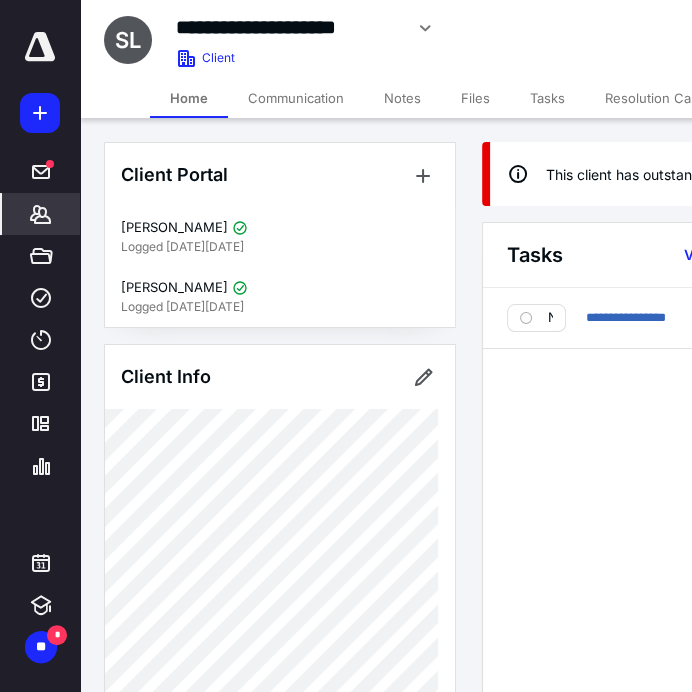 click on "Files" at bounding box center [475, 98] 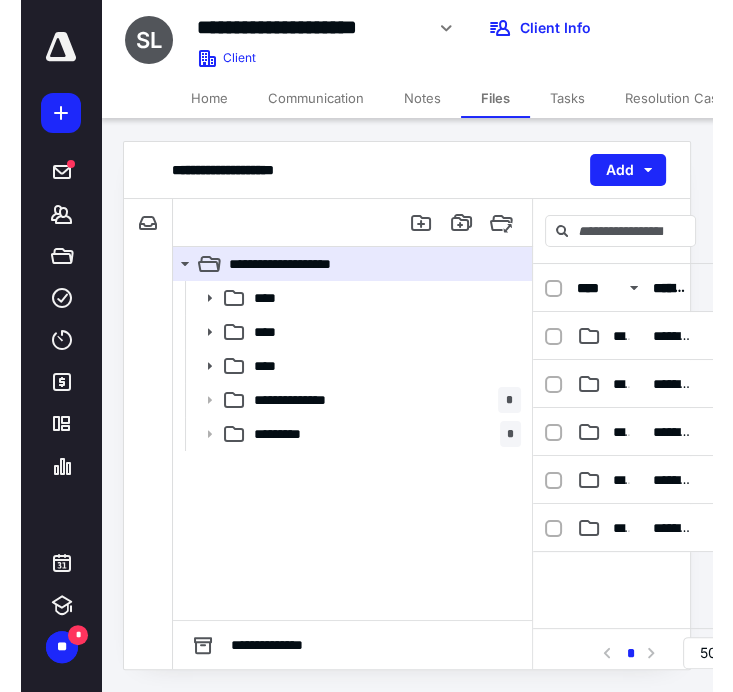 scroll, scrollTop: 0, scrollLeft: 25, axis: horizontal 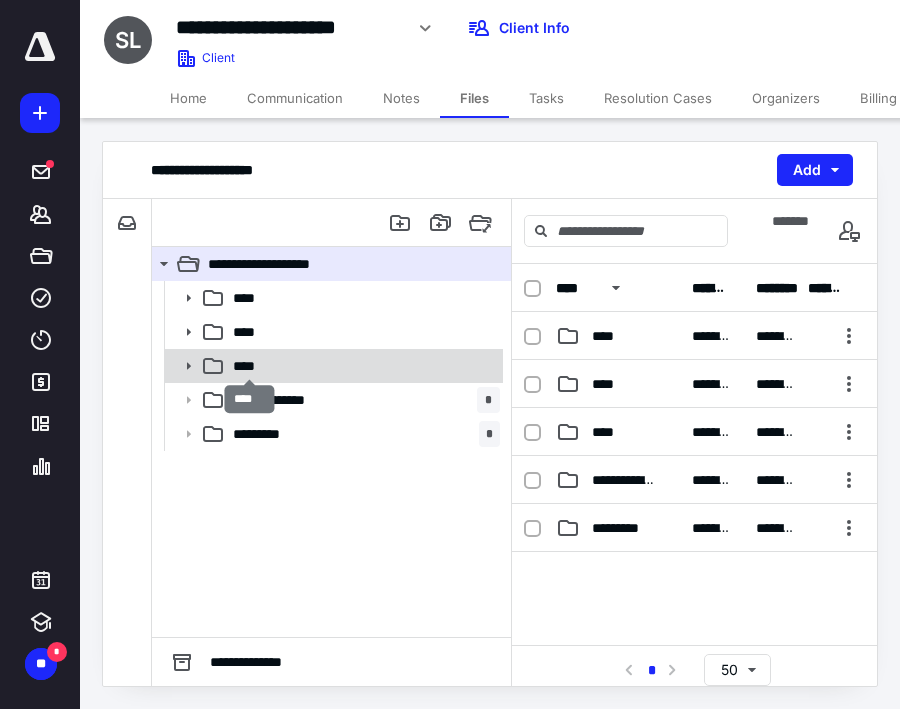 click on "****" at bounding box center [250, 366] 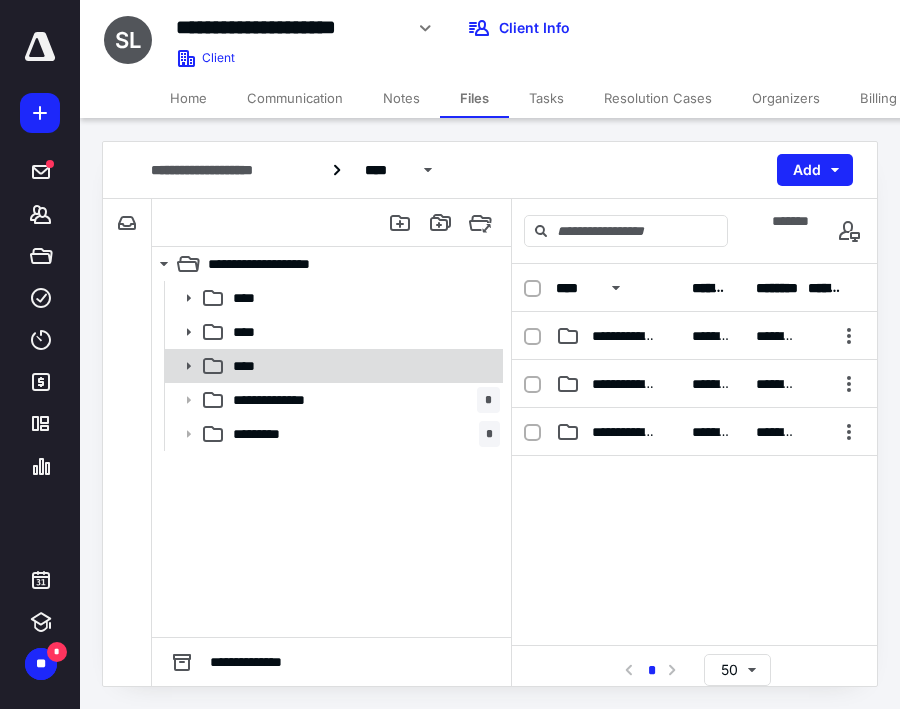 click on "****" at bounding box center (362, 366) 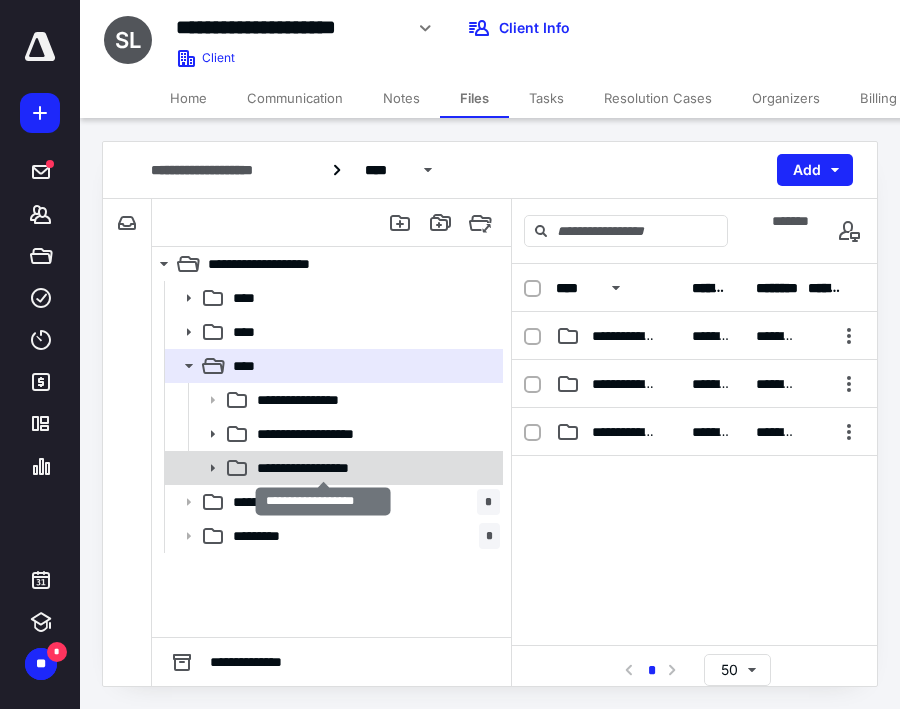 click on "**********" at bounding box center (324, 468) 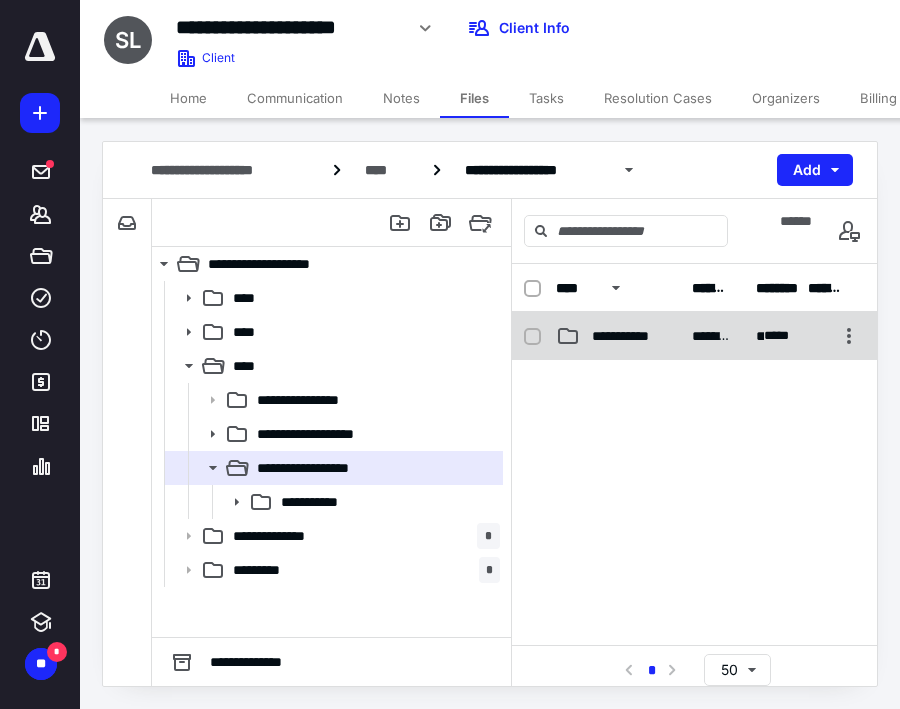 click on "**********" at bounding box center [618, 336] 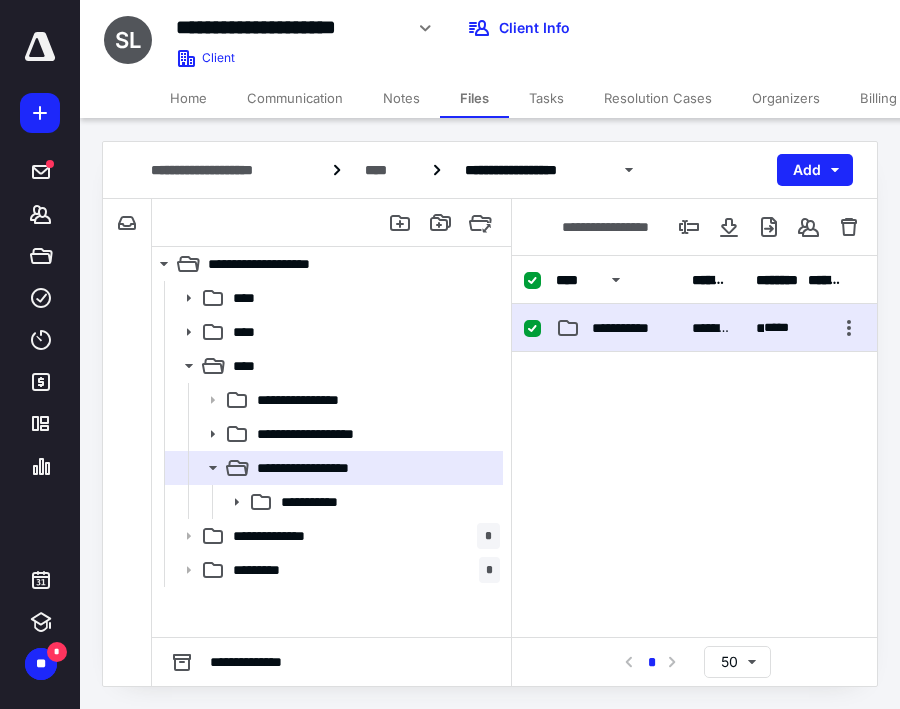 click on "**********" at bounding box center [694, 328] 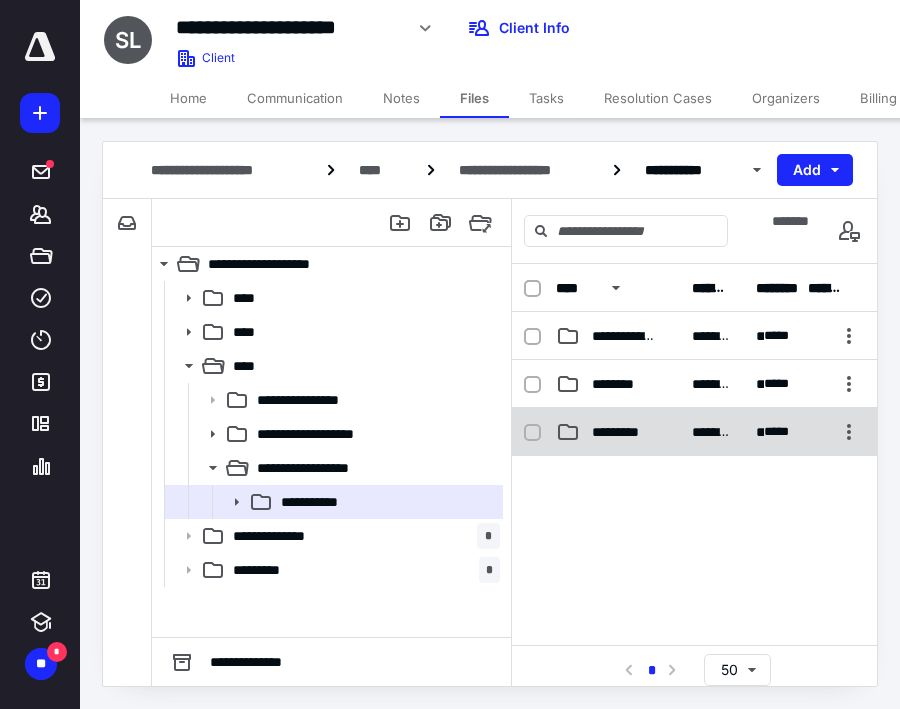 click on "*********" at bounding box center (618, 432) 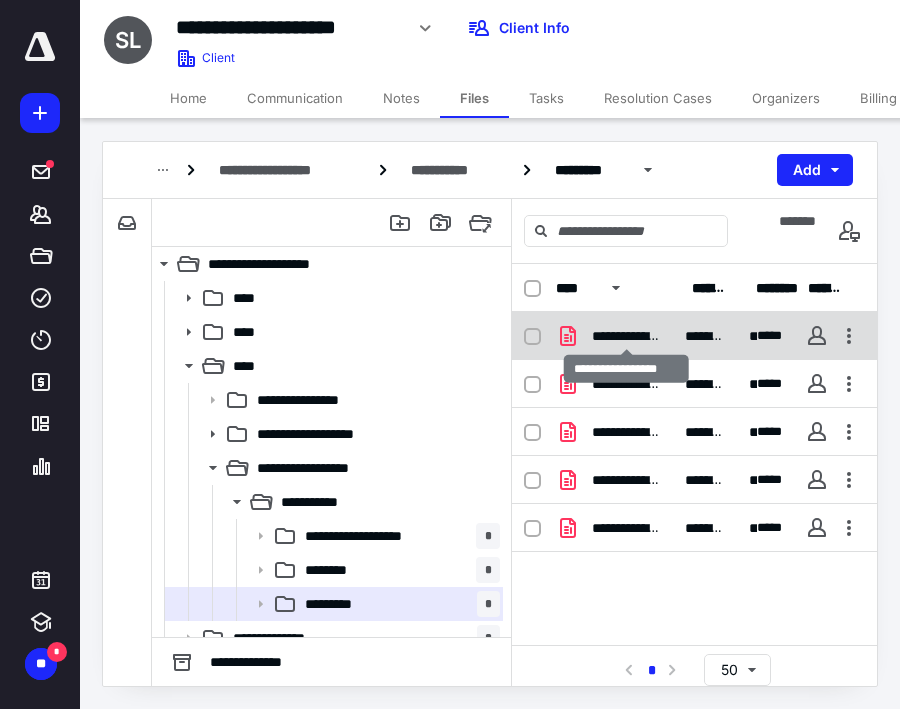 click on "**********" at bounding box center (627, 336) 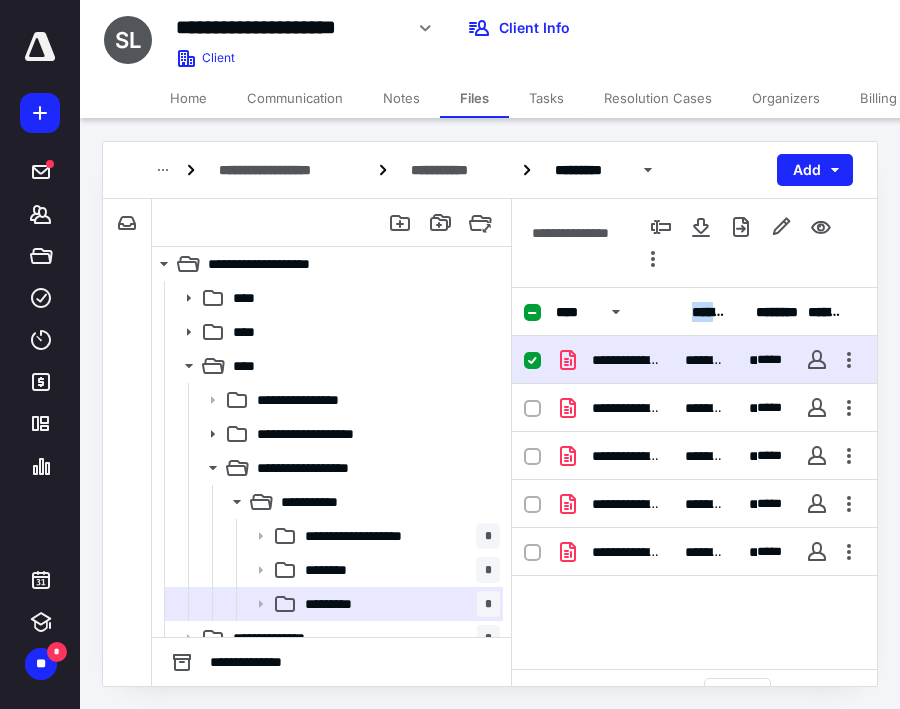 click on "**********" at bounding box center [694, 312] 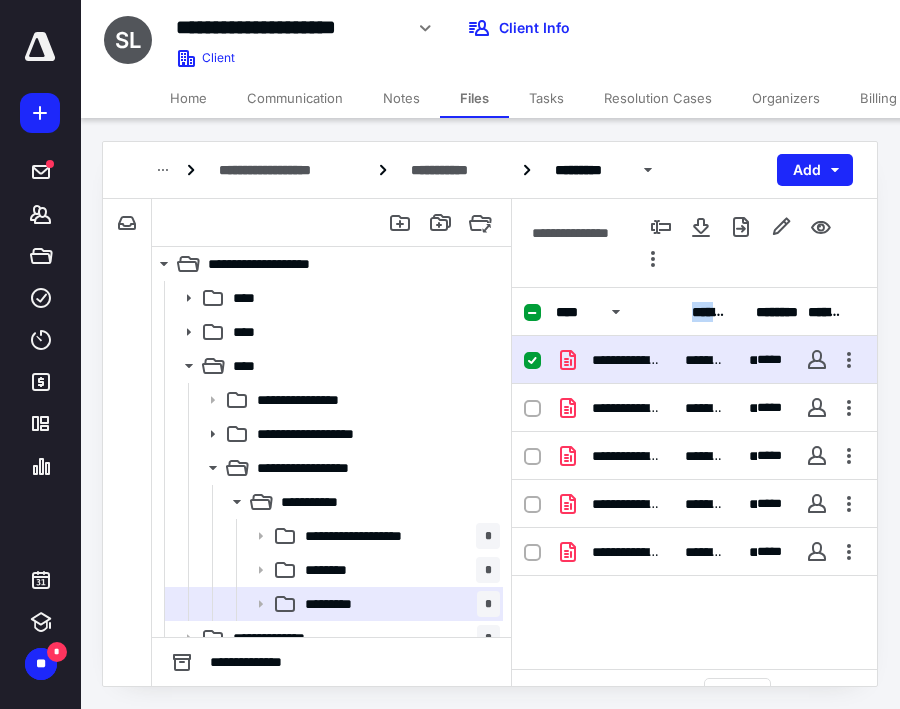 click on "**********" at bounding box center (627, 360) 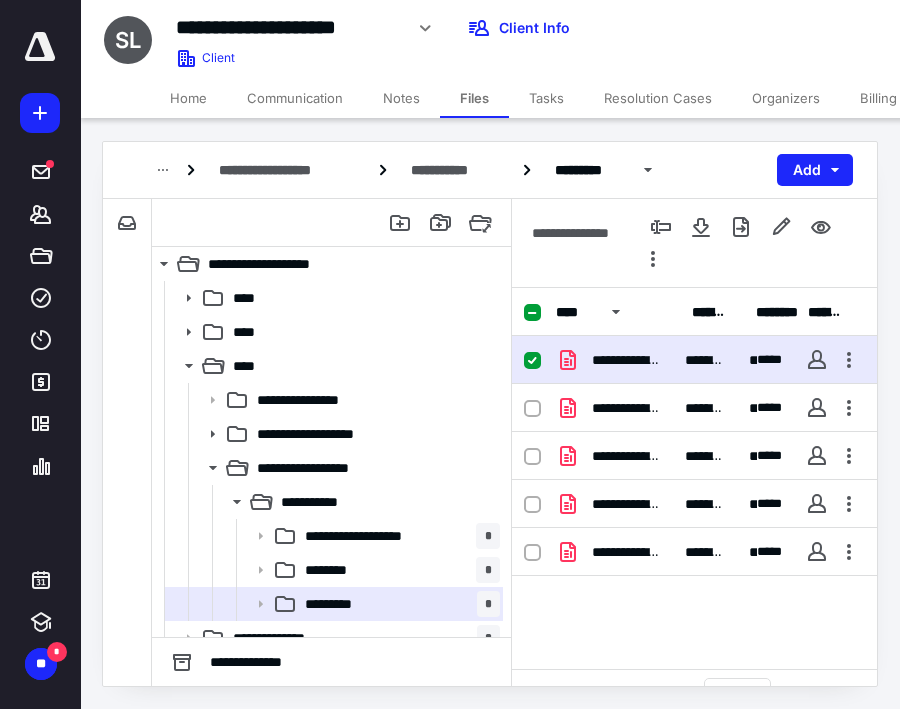 click on "**********" at bounding box center (627, 360) 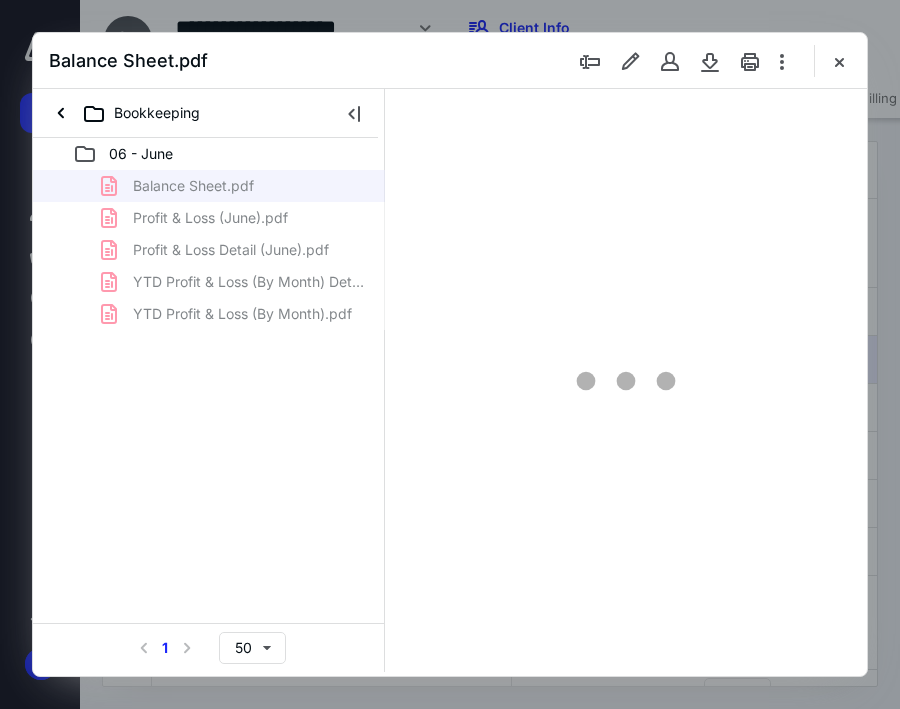 scroll, scrollTop: 0, scrollLeft: 0, axis: both 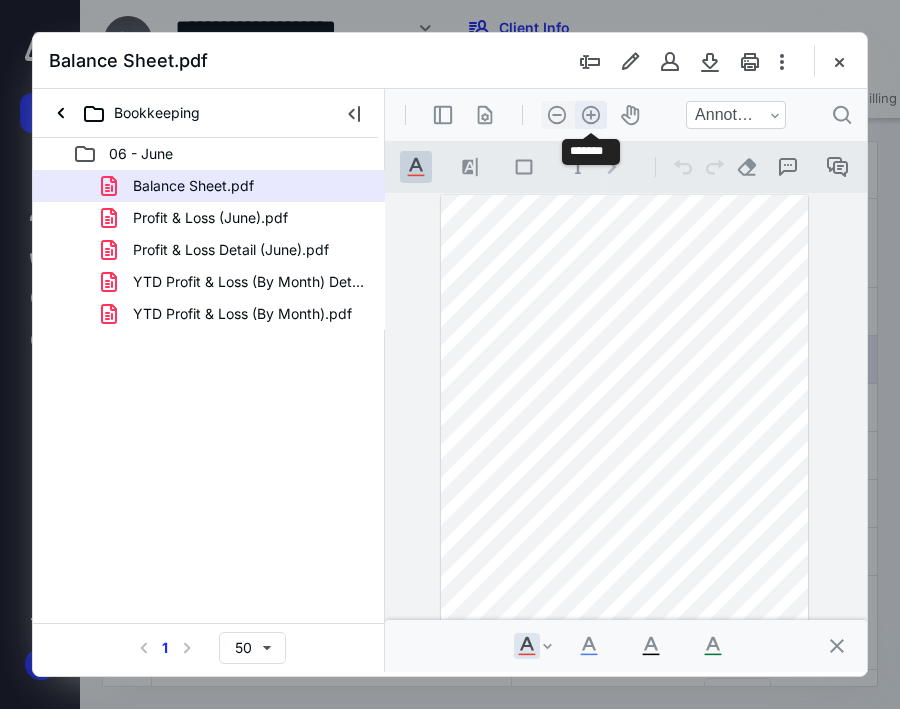 click on ".cls-1{fill:#abb0c4;} icon - header - zoom - in - line" at bounding box center (591, 115) 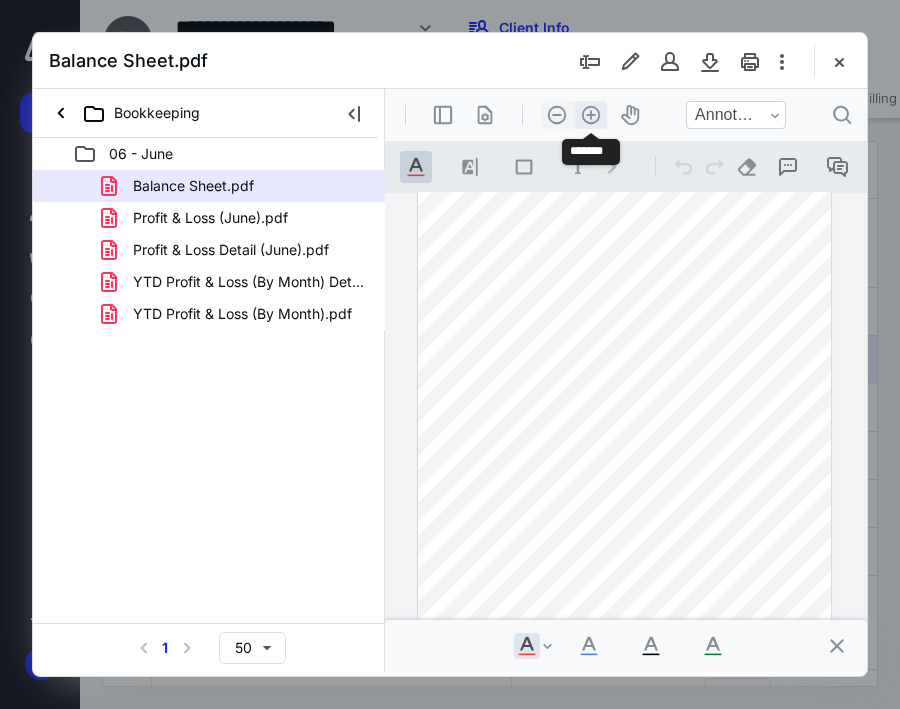 click on ".cls-1{fill:#abb0c4;} icon - header - zoom - in - line" at bounding box center (591, 115) 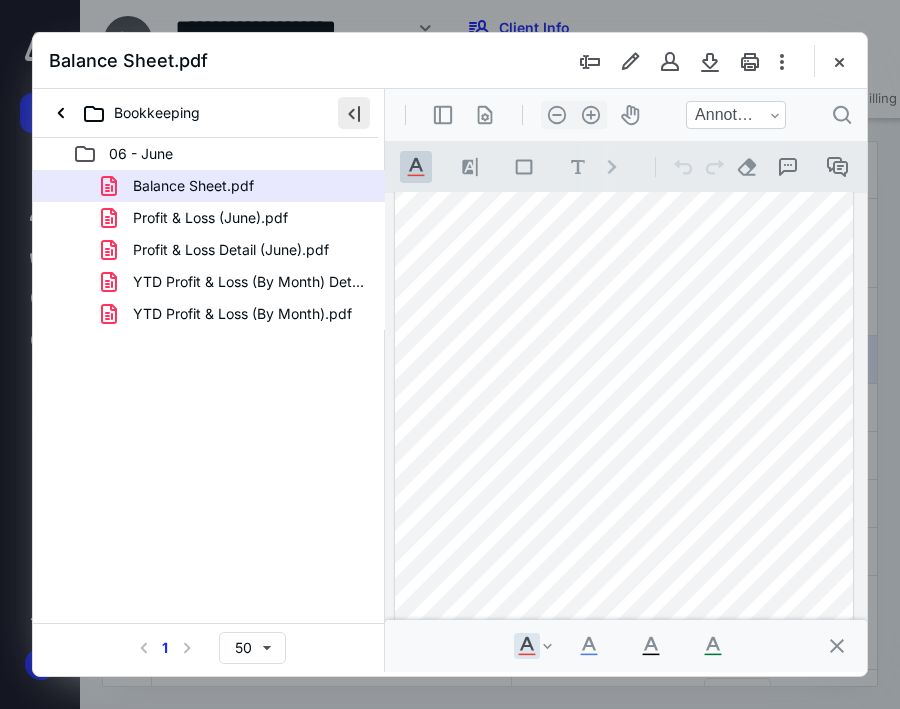 click at bounding box center [354, 113] 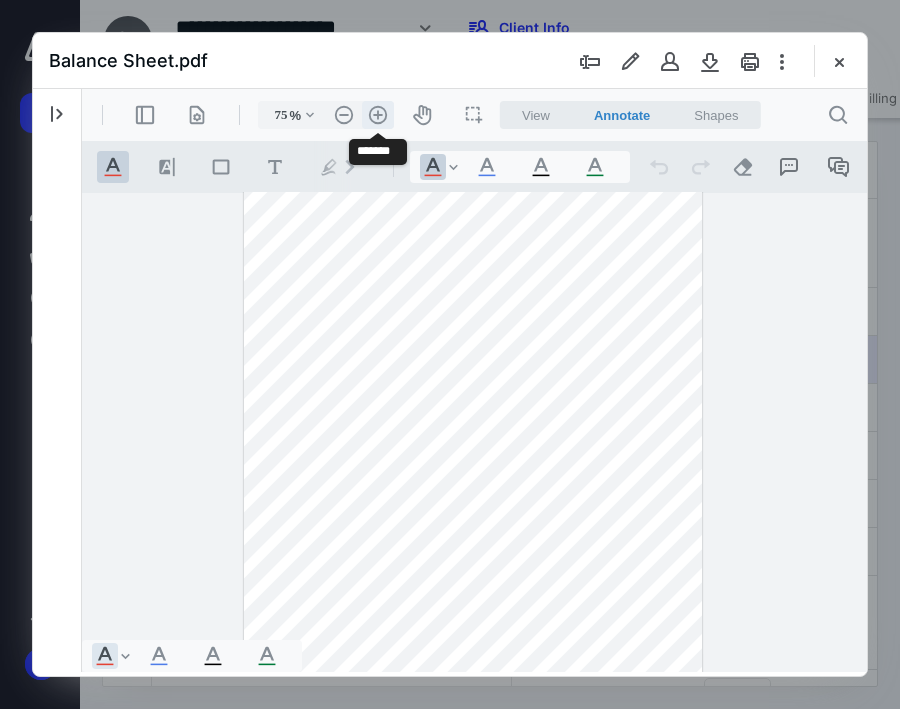 click on ".cls-1{fill:#abb0c4;} icon - header - zoom - in - line" at bounding box center (378, 115) 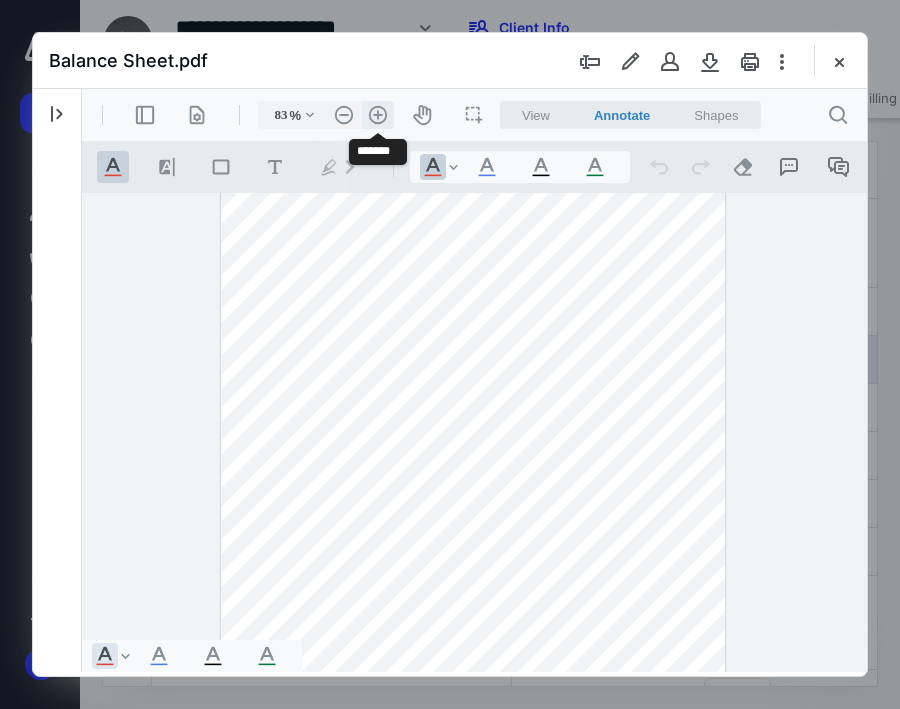 click on ".cls-1{fill:#abb0c4;} icon - header - zoom - in - line" at bounding box center (378, 115) 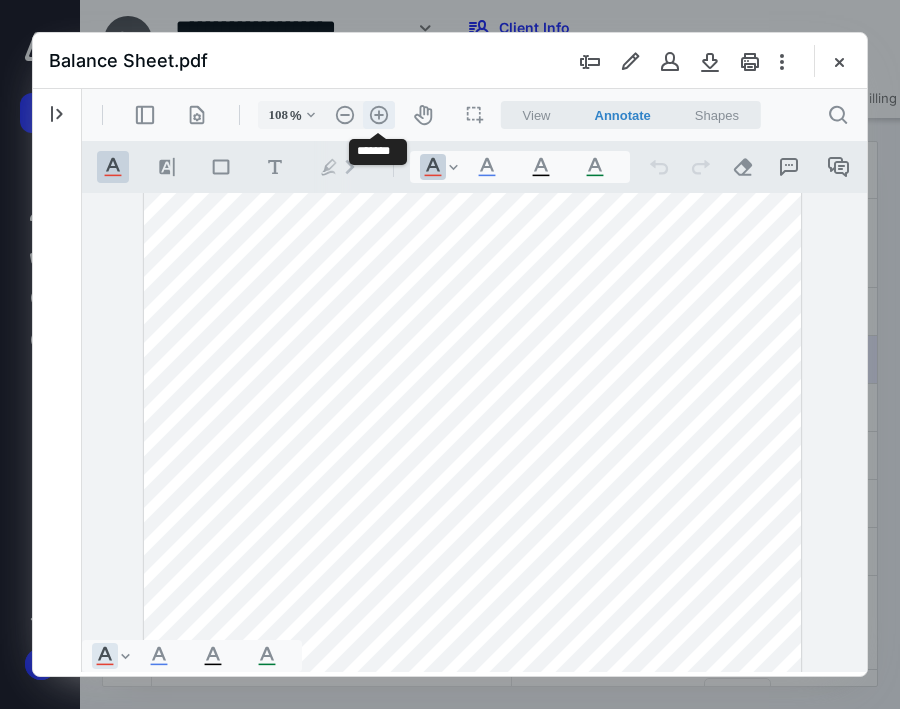 scroll, scrollTop: 149, scrollLeft: 0, axis: vertical 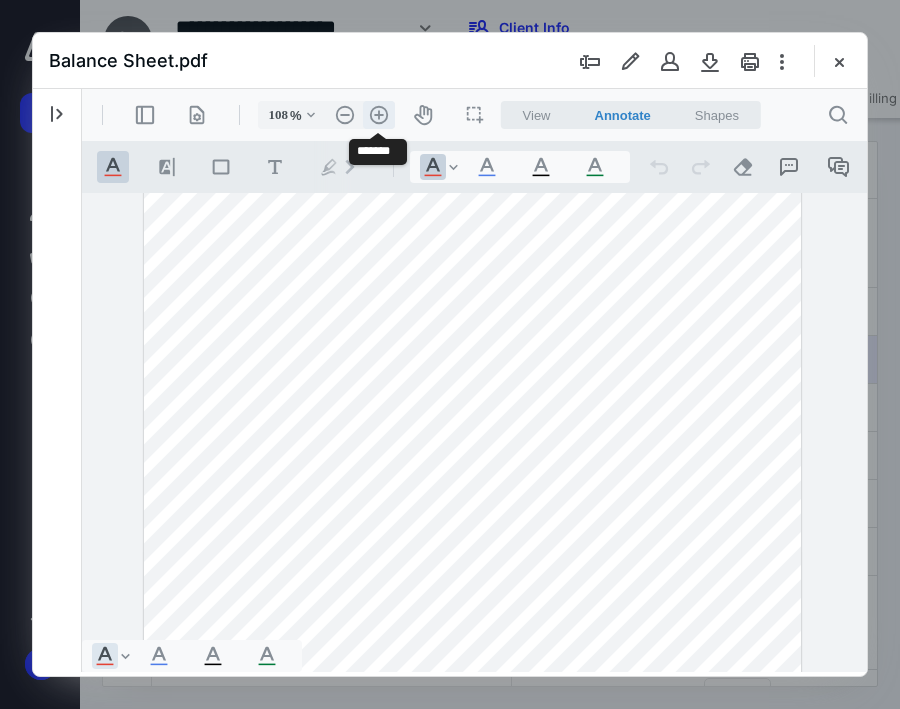 click on ".cls-1{fill:#abb0c4;} icon - header - zoom - in - line" at bounding box center [379, 115] 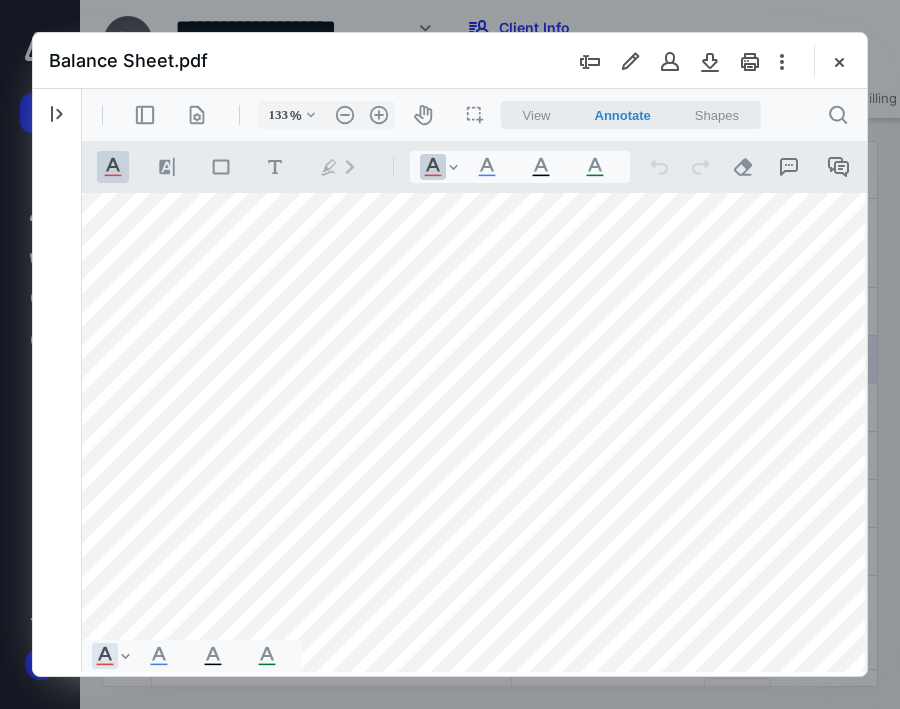 scroll, scrollTop: 5, scrollLeft: 23, axis: both 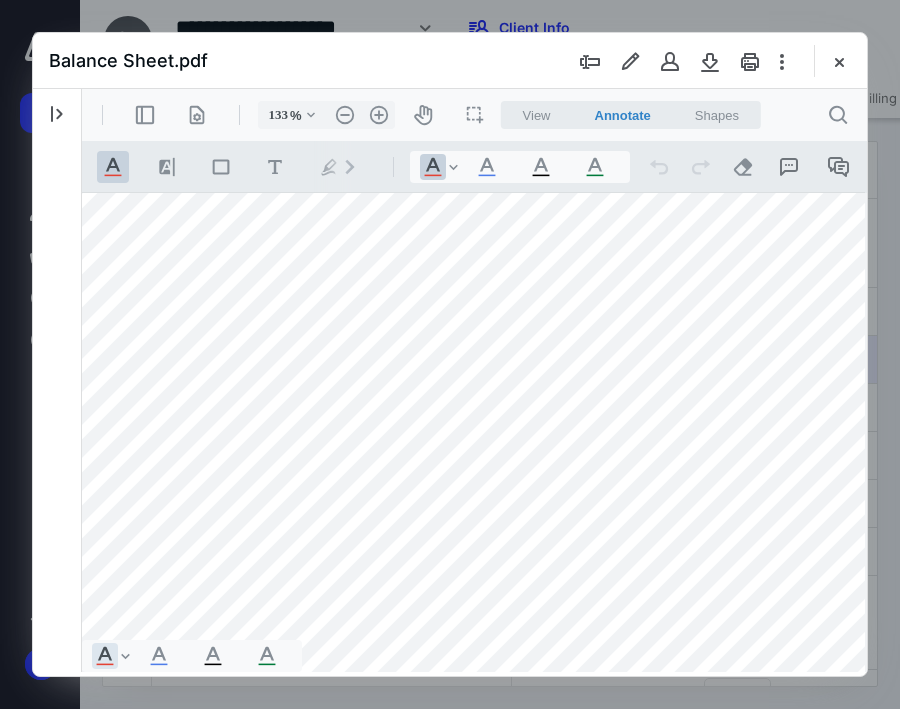 drag, startPoint x: 455, startPoint y: 665, endPoint x: 551, endPoint y: 668, distance: 96.04687 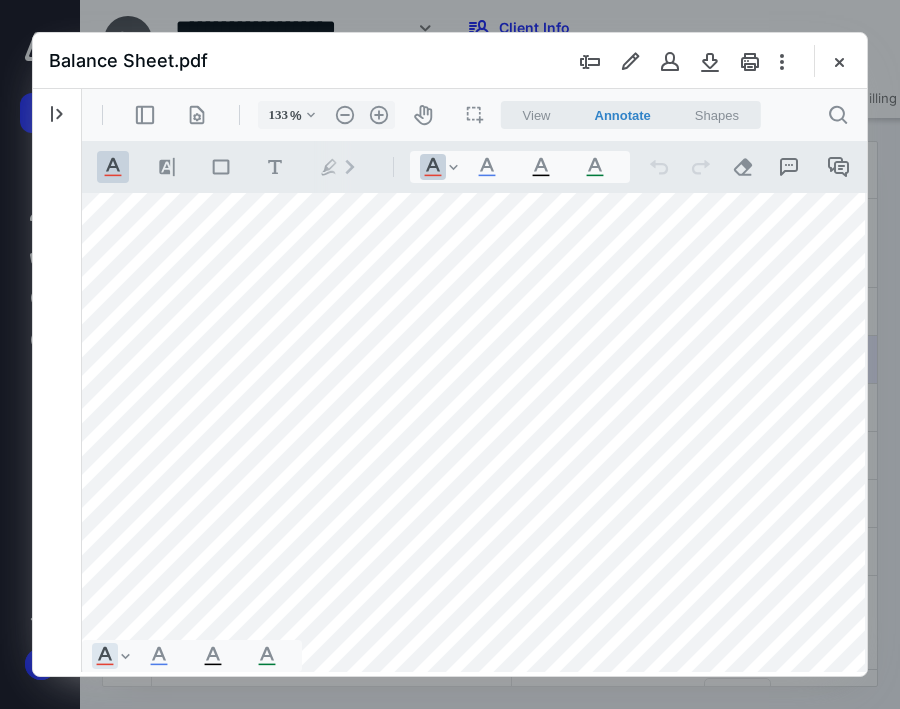scroll, scrollTop: 0, scrollLeft: 23, axis: horizontal 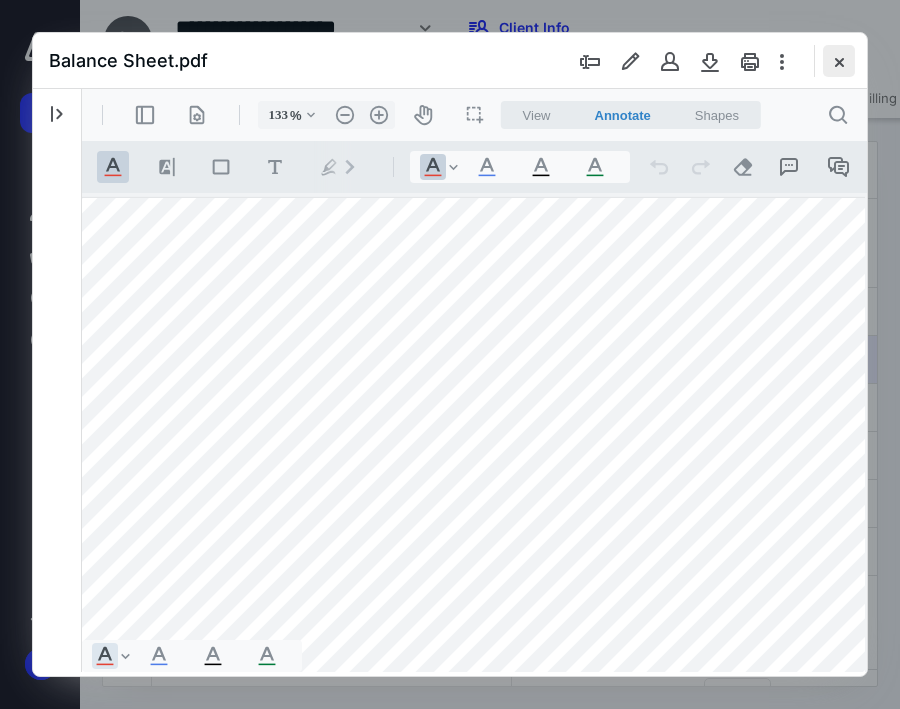 click at bounding box center [839, 61] 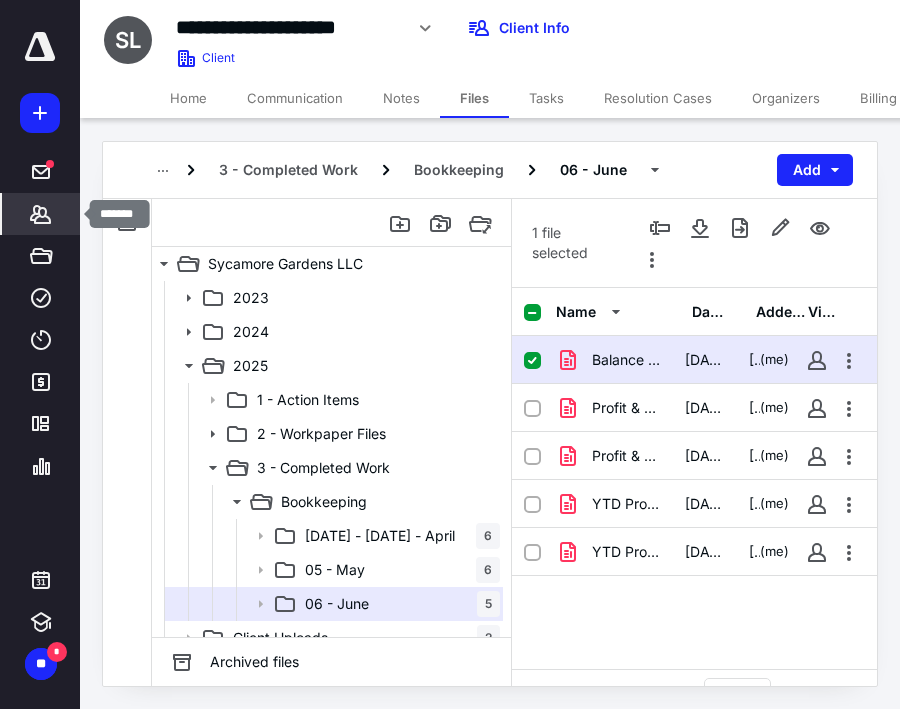 click on "*******" at bounding box center (41, 214) 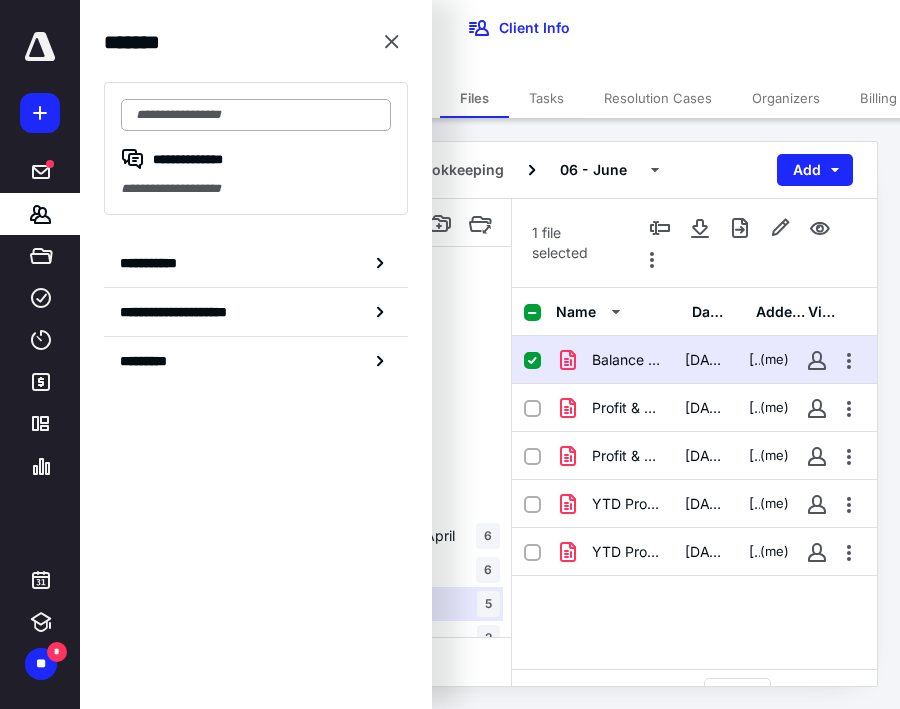 click at bounding box center (256, 115) 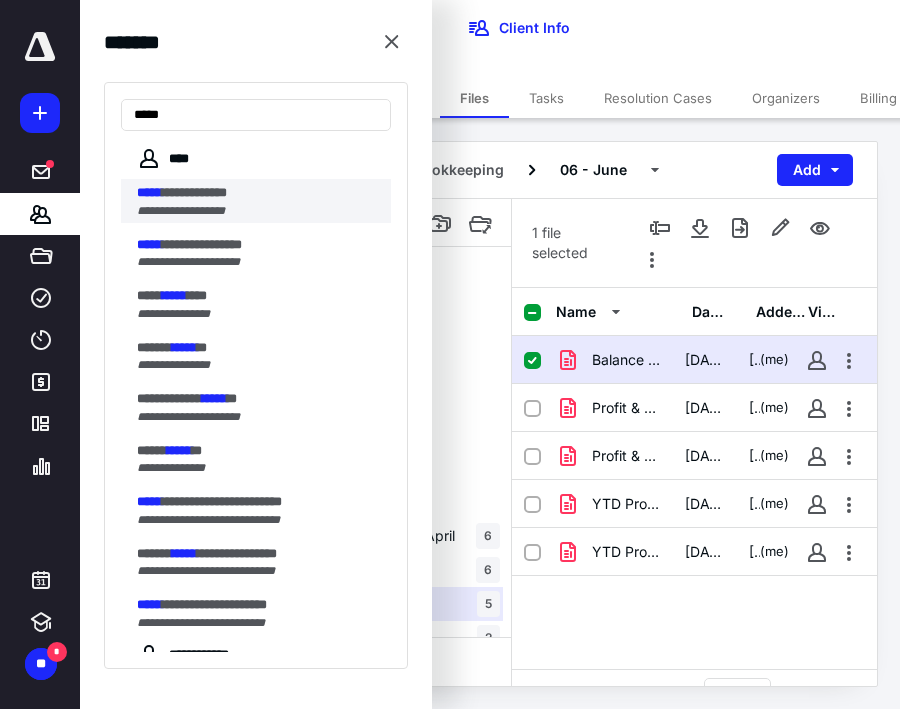 type on "*****" 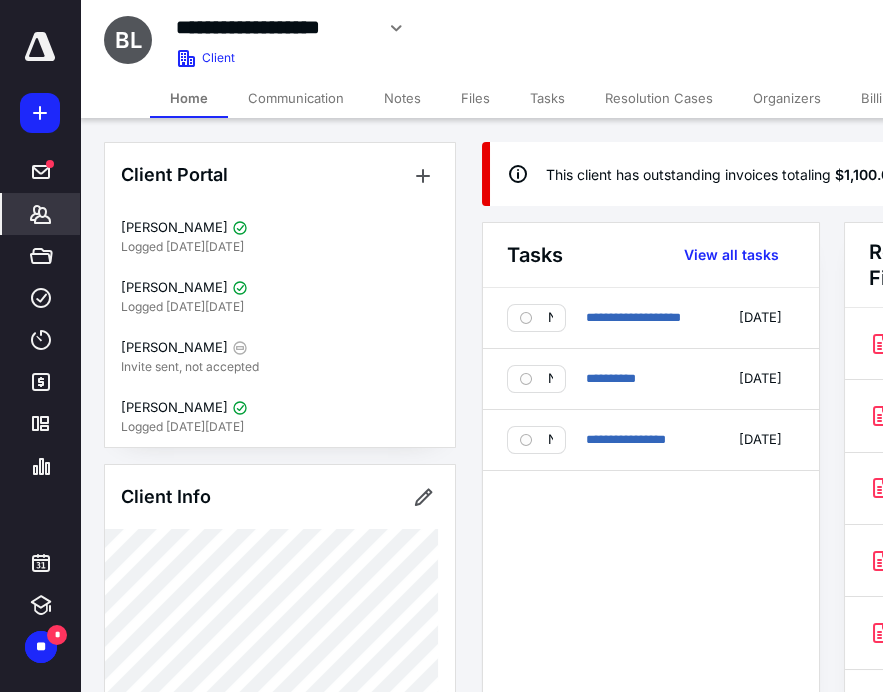 click on "Files" at bounding box center (475, 98) 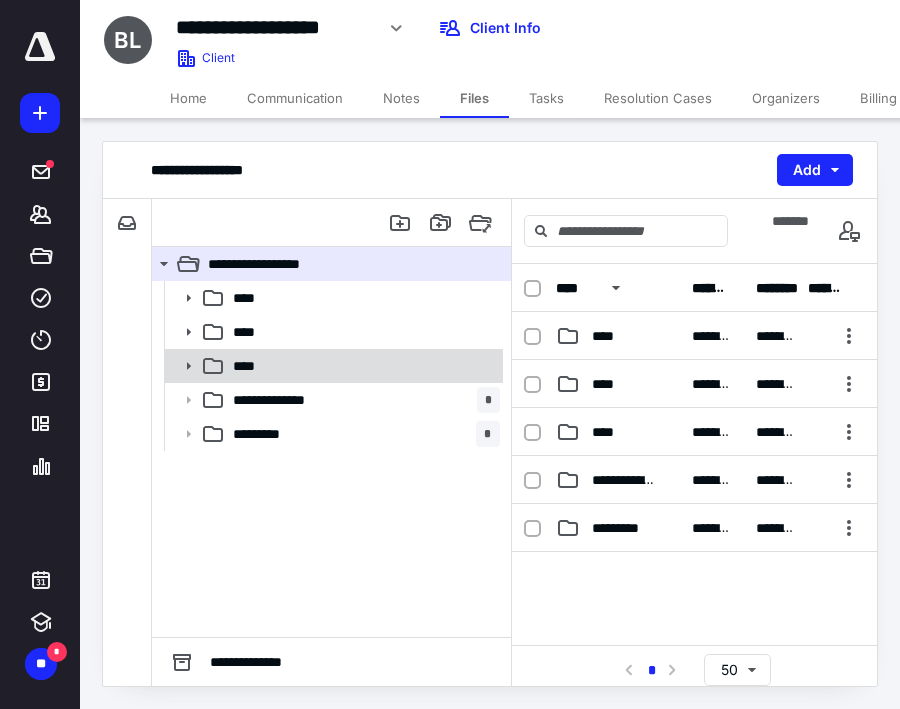 click on "****" at bounding box center [362, 366] 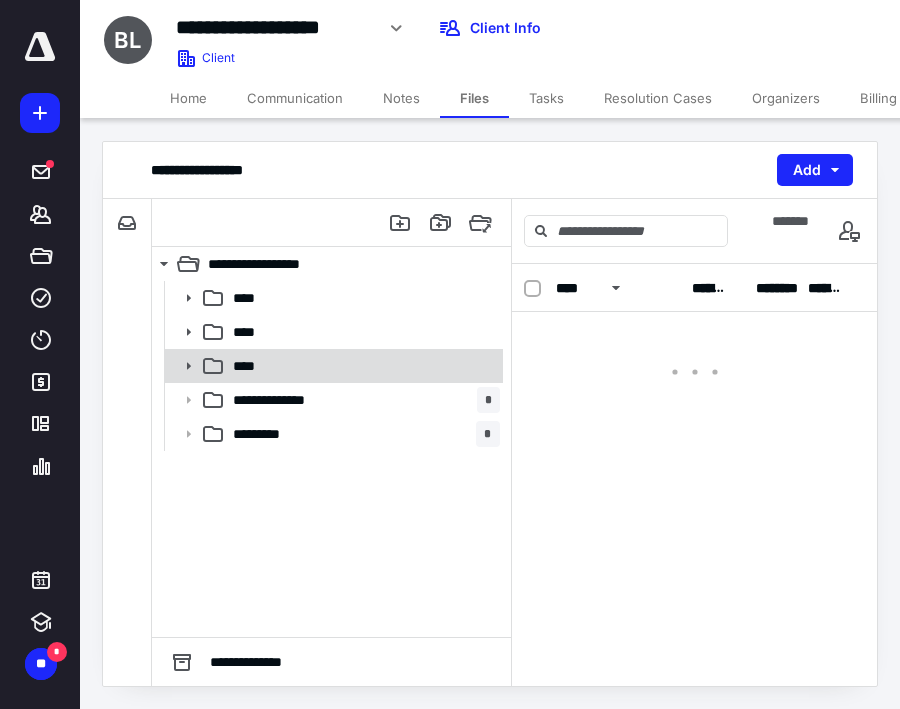 click on "****" at bounding box center (362, 366) 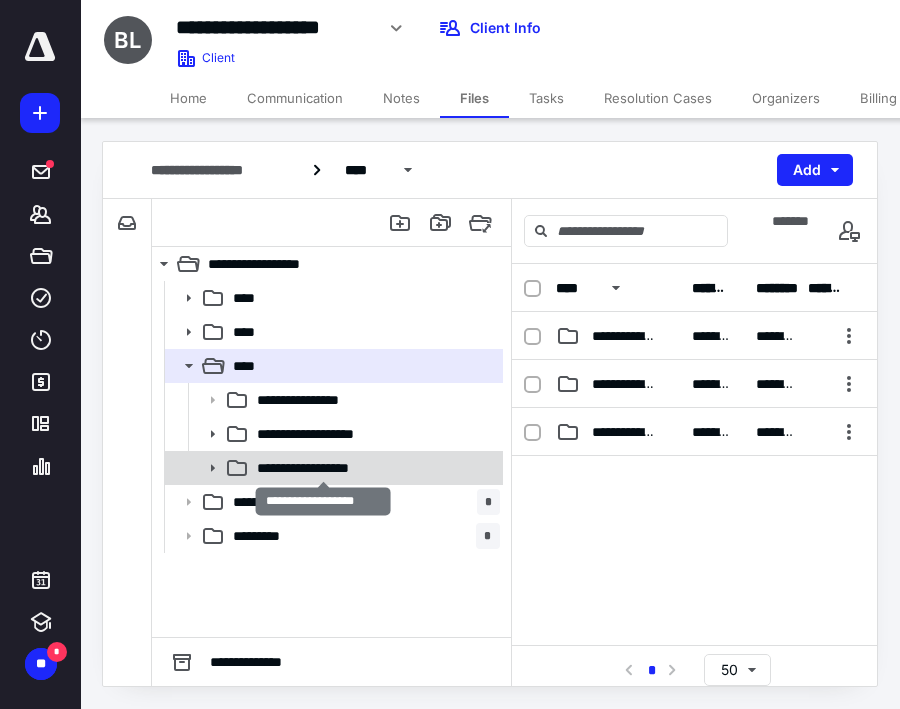 click on "**********" at bounding box center (324, 468) 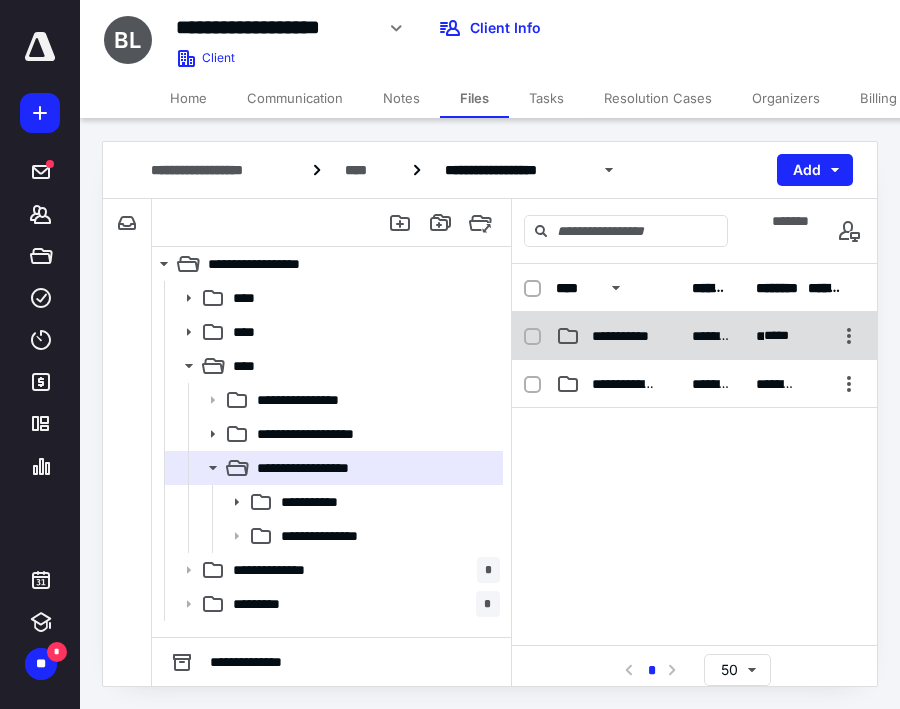 click on "**********" at bounding box center (618, 336) 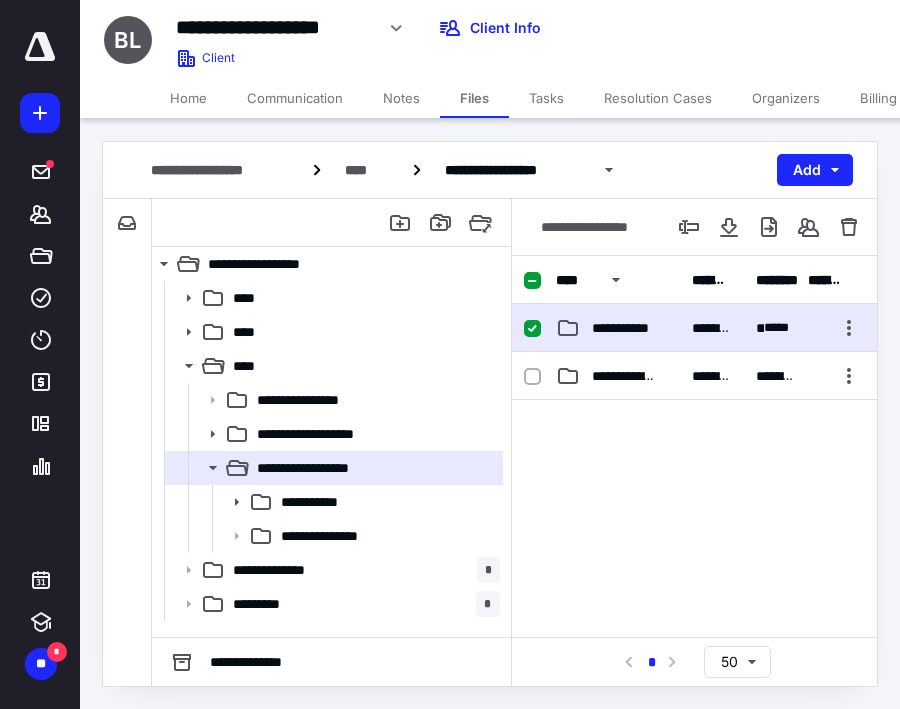 click on "**********" at bounding box center (623, 328) 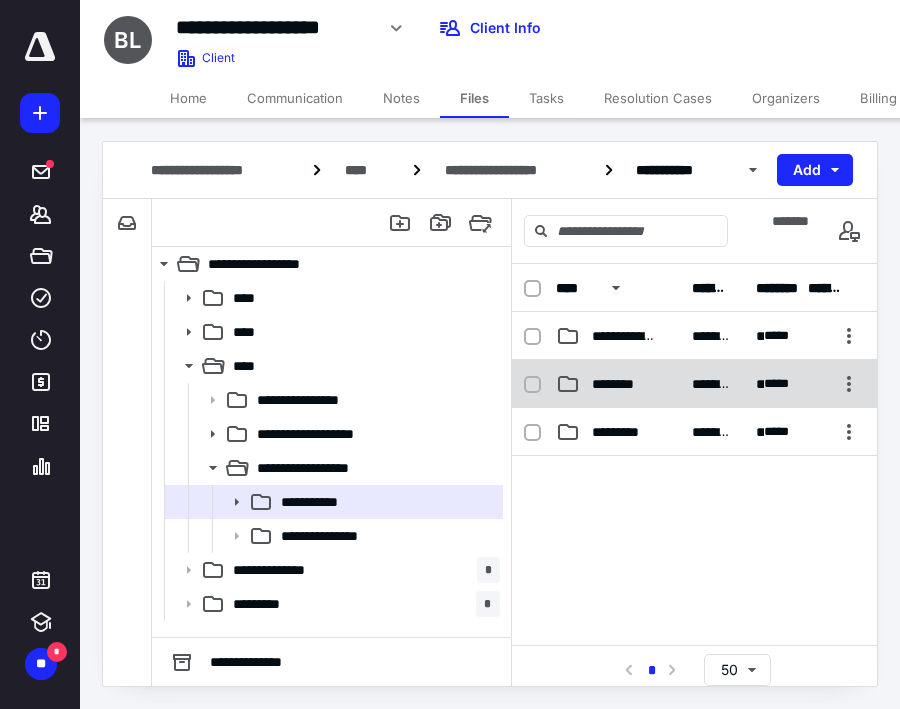 click on "********" at bounding box center (622, 384) 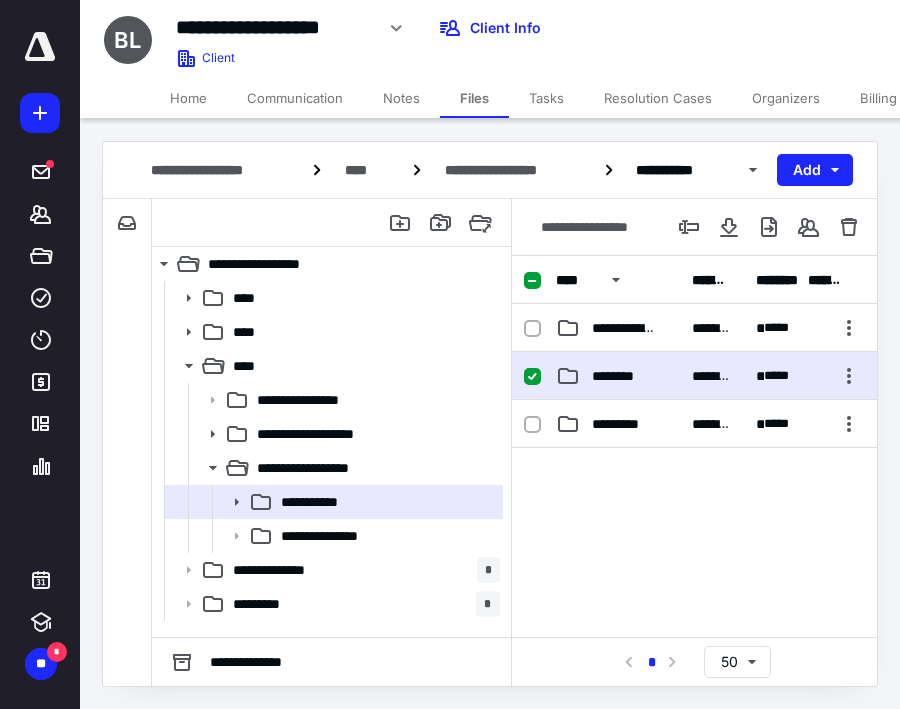 click on "**********" at bounding box center [694, 376] 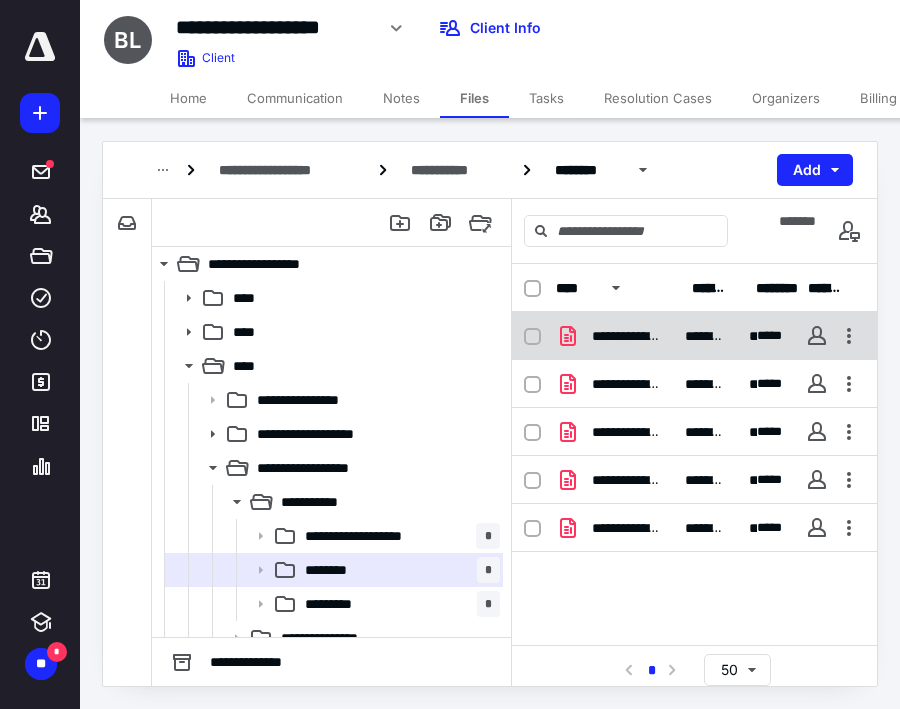 click on "**********" at bounding box center [694, 336] 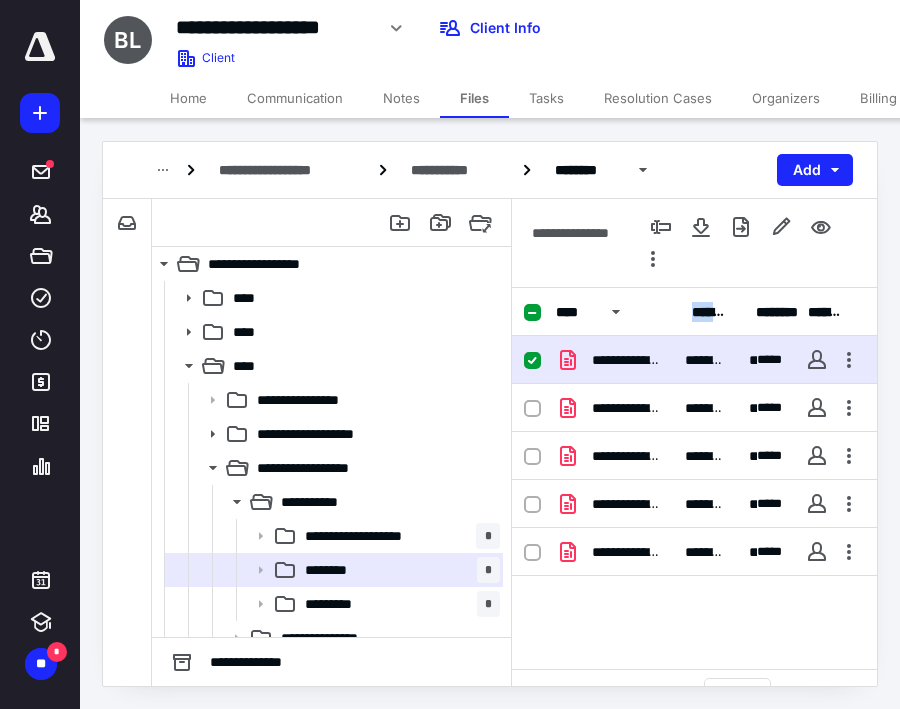 click on "****" at bounding box center [618, 312] 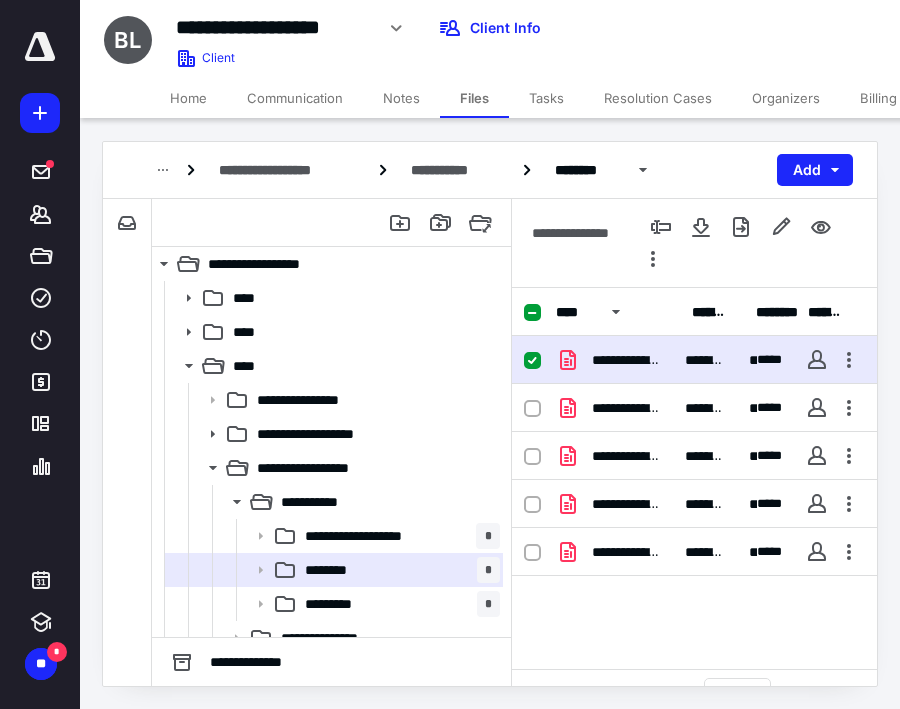 click on "**********" at bounding box center [694, 360] 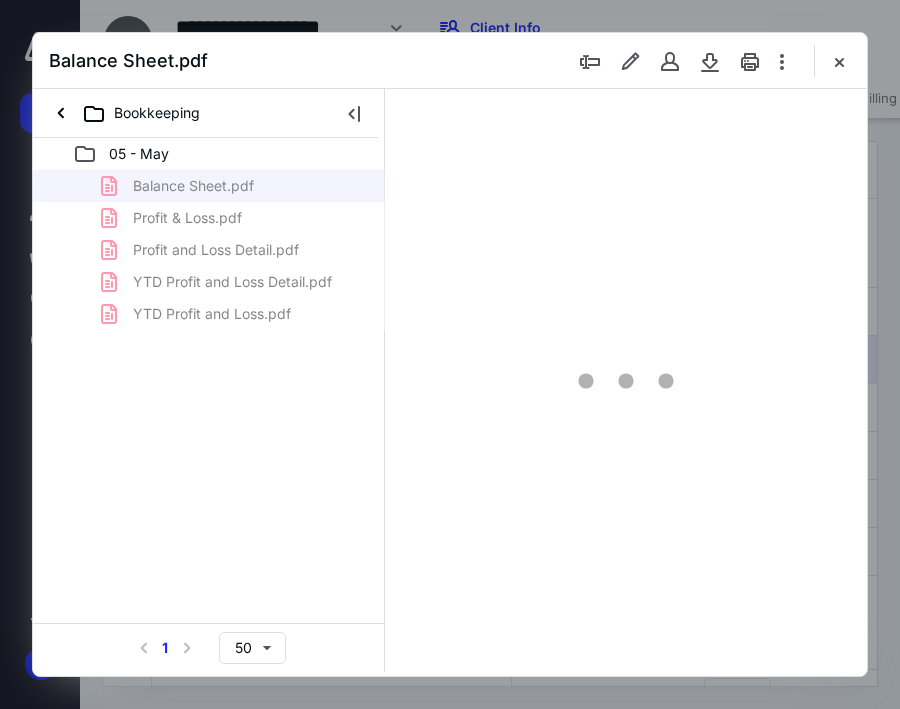 scroll, scrollTop: 0, scrollLeft: 0, axis: both 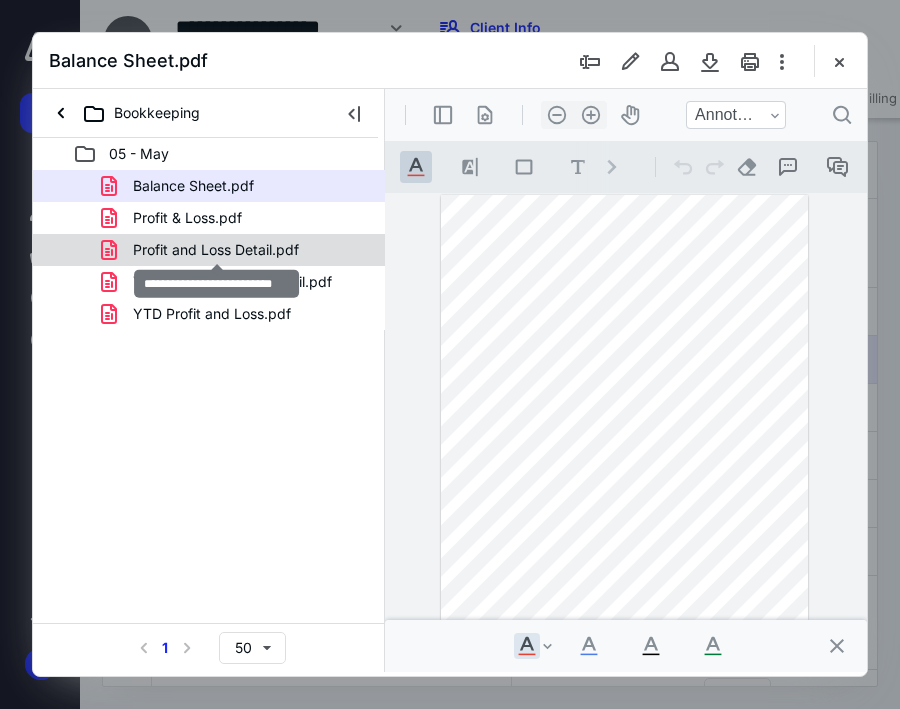 click on "Profit and Loss Detail.pdf" at bounding box center (216, 250) 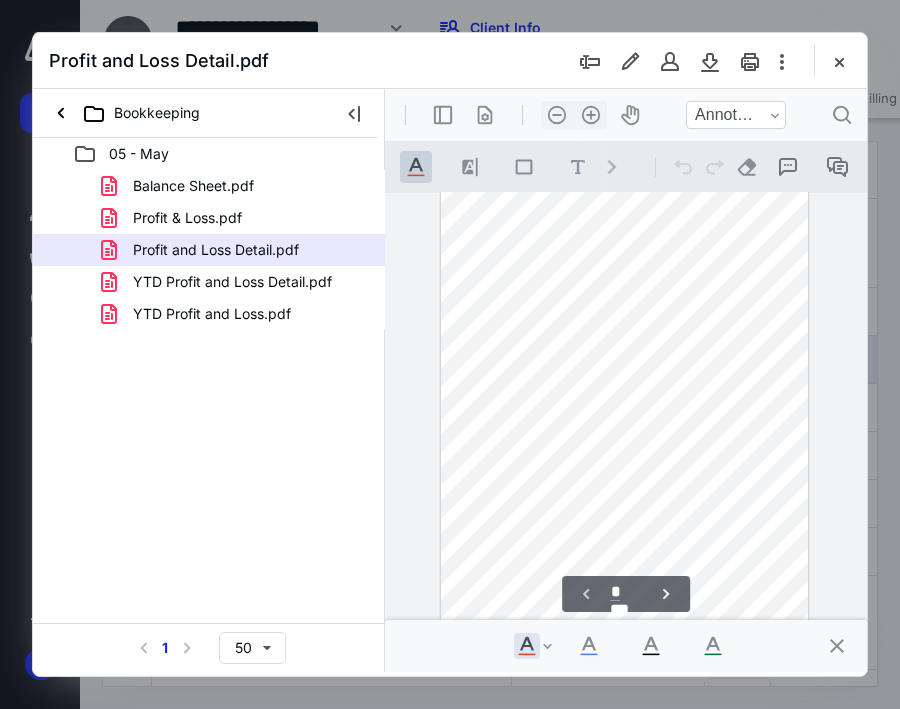 scroll, scrollTop: 0, scrollLeft: 0, axis: both 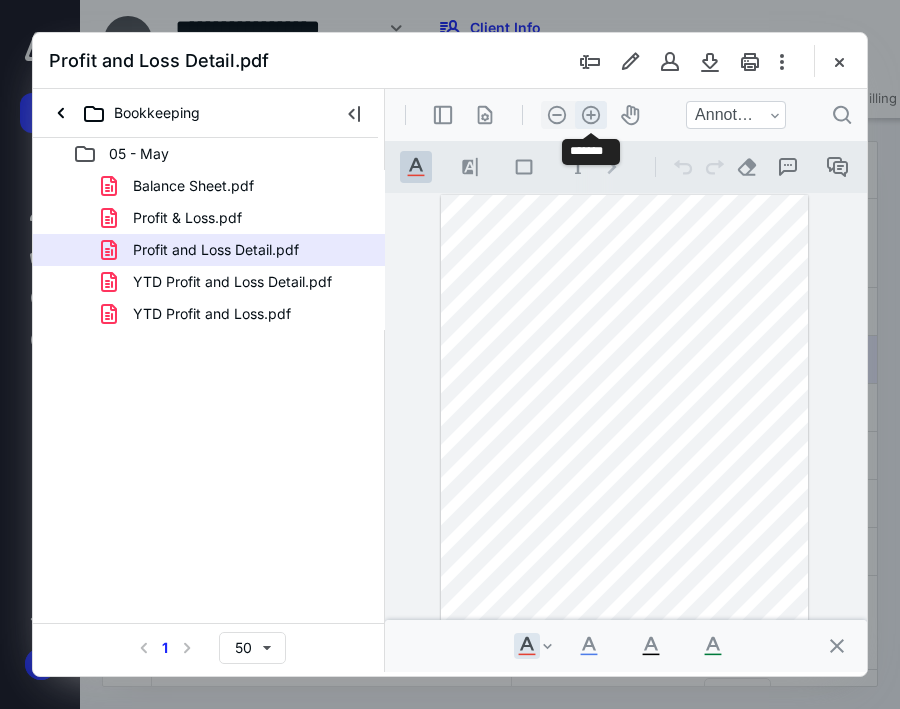 click on ".cls-1{fill:#abb0c4;} icon - header - zoom - in - line" at bounding box center (591, 115) 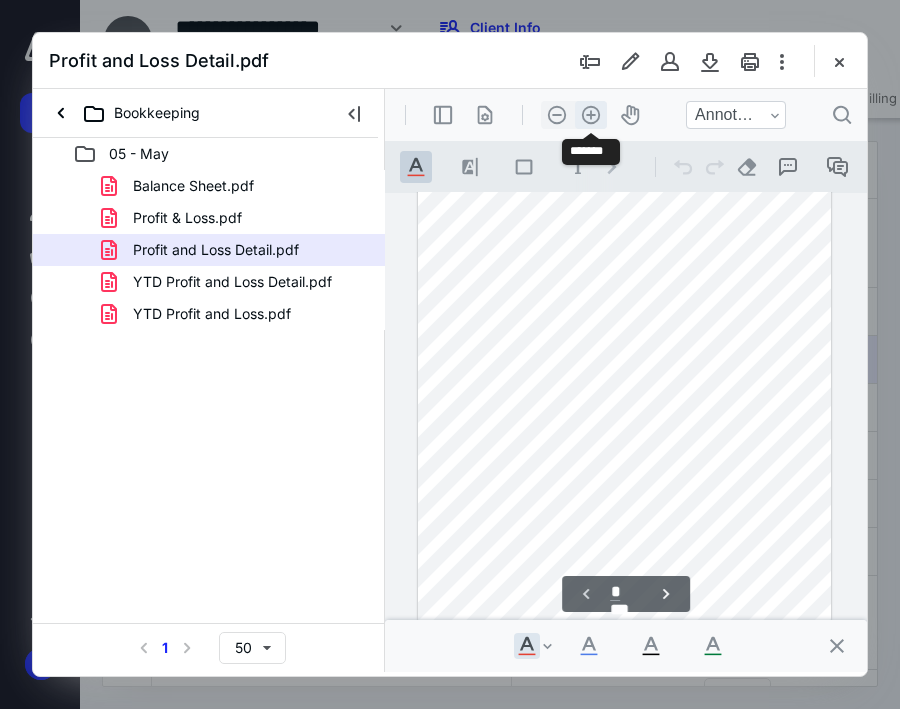 click on ".cls-1{fill:#abb0c4;} icon - header - zoom - in - line" at bounding box center (591, 115) 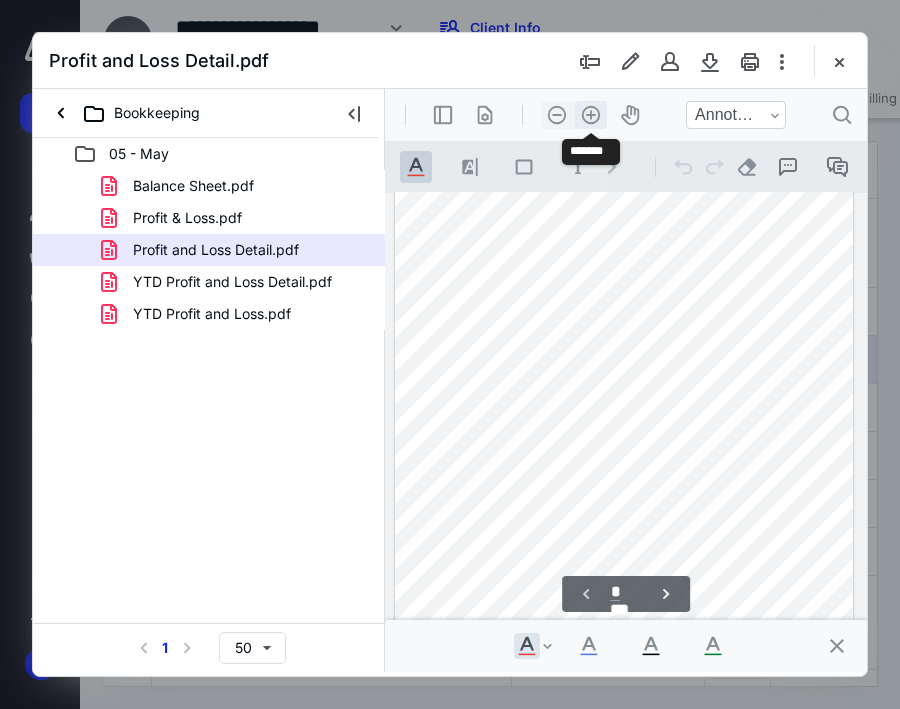 scroll, scrollTop: 47, scrollLeft: 0, axis: vertical 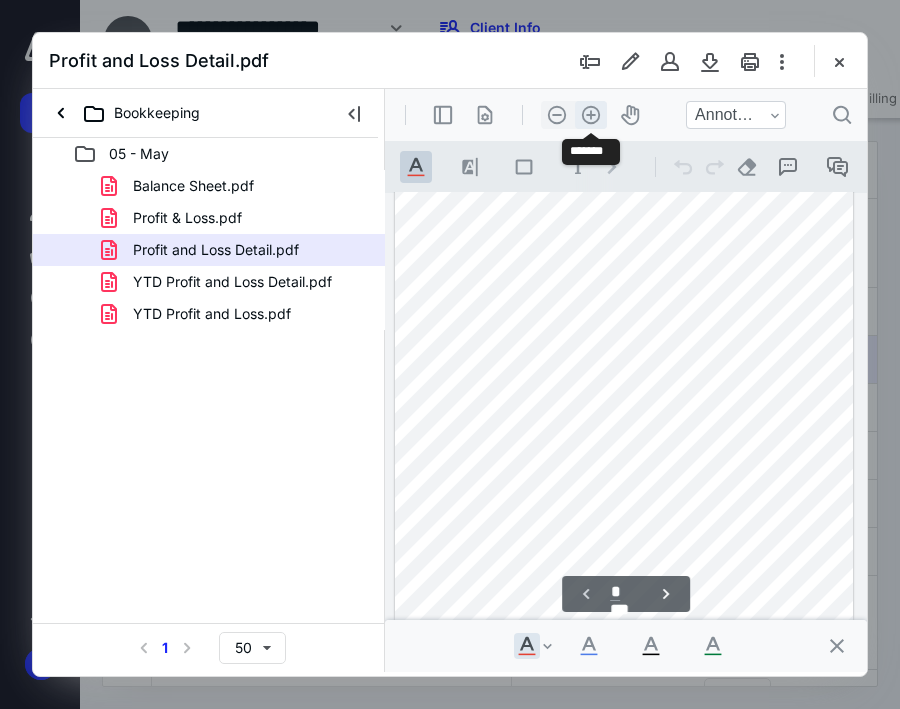 click on ".cls-1{fill:#abb0c4;} icon - header - zoom - in - line" at bounding box center [591, 115] 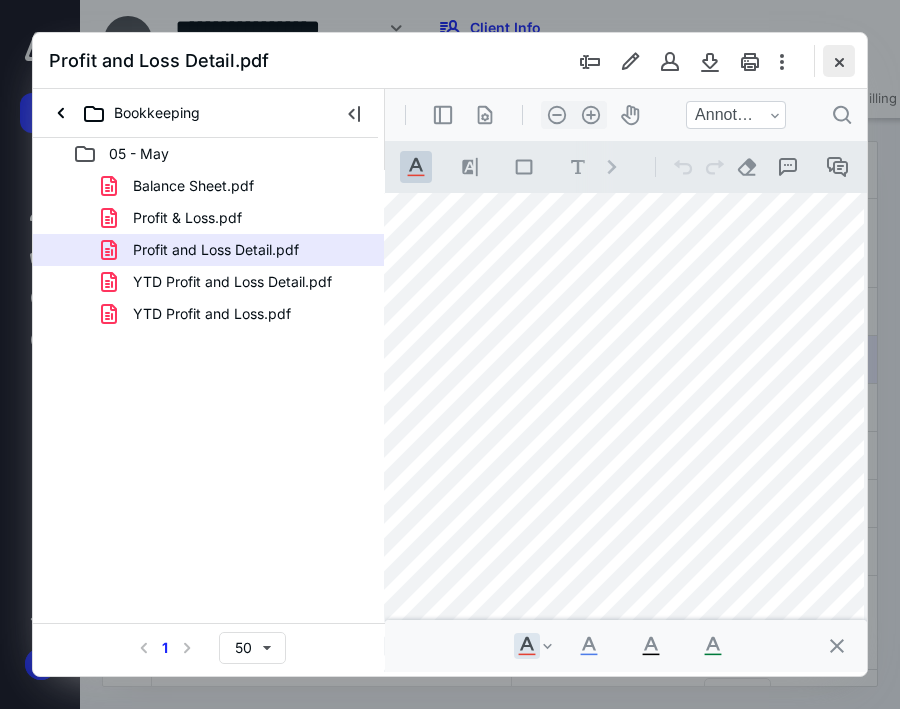 click at bounding box center (839, 61) 